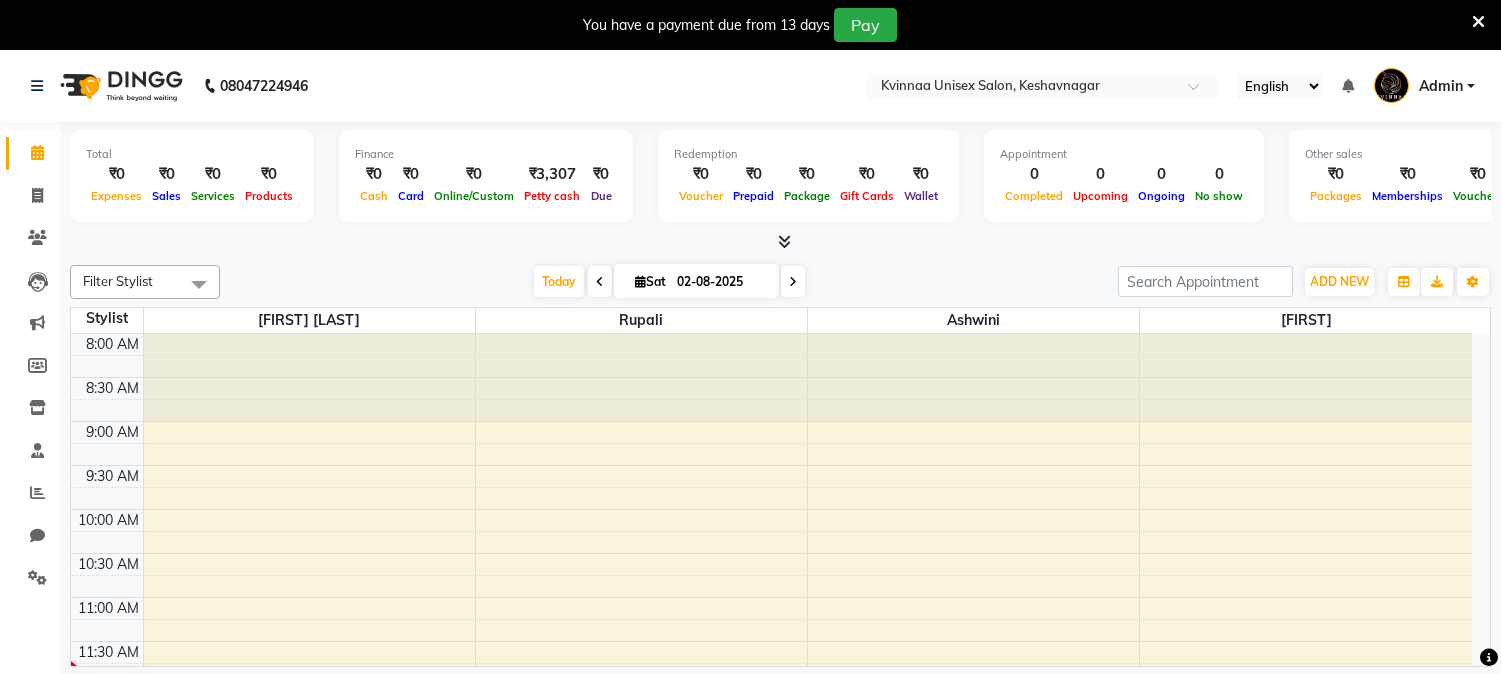 scroll, scrollTop: 50, scrollLeft: 0, axis: vertical 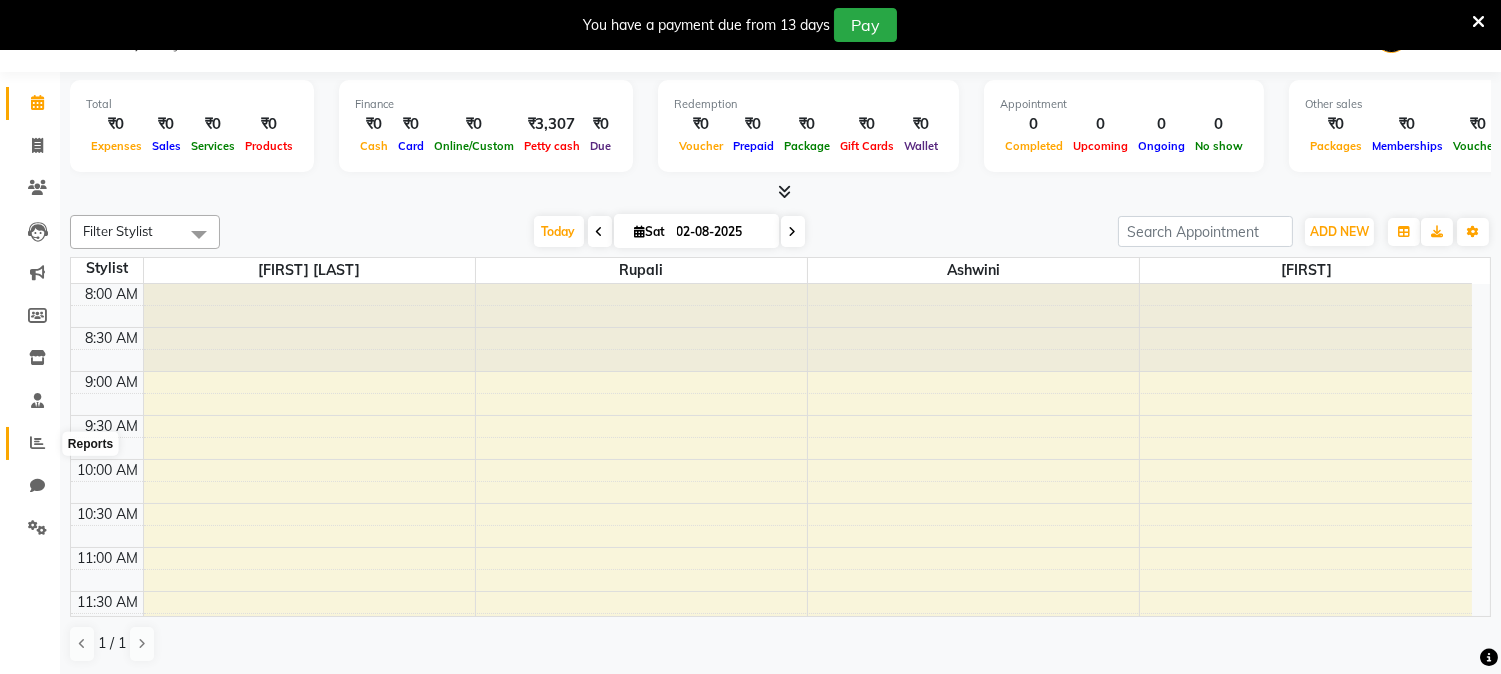 click 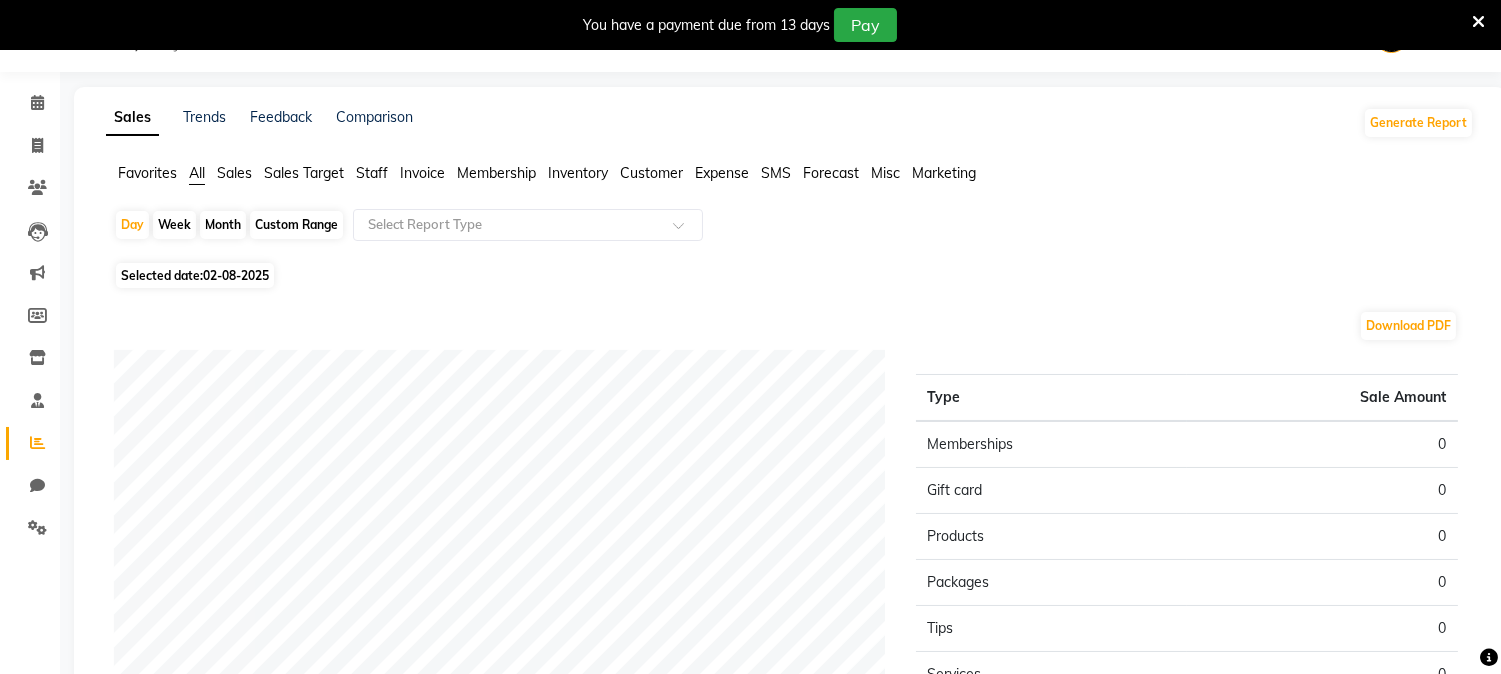 click on "Month" 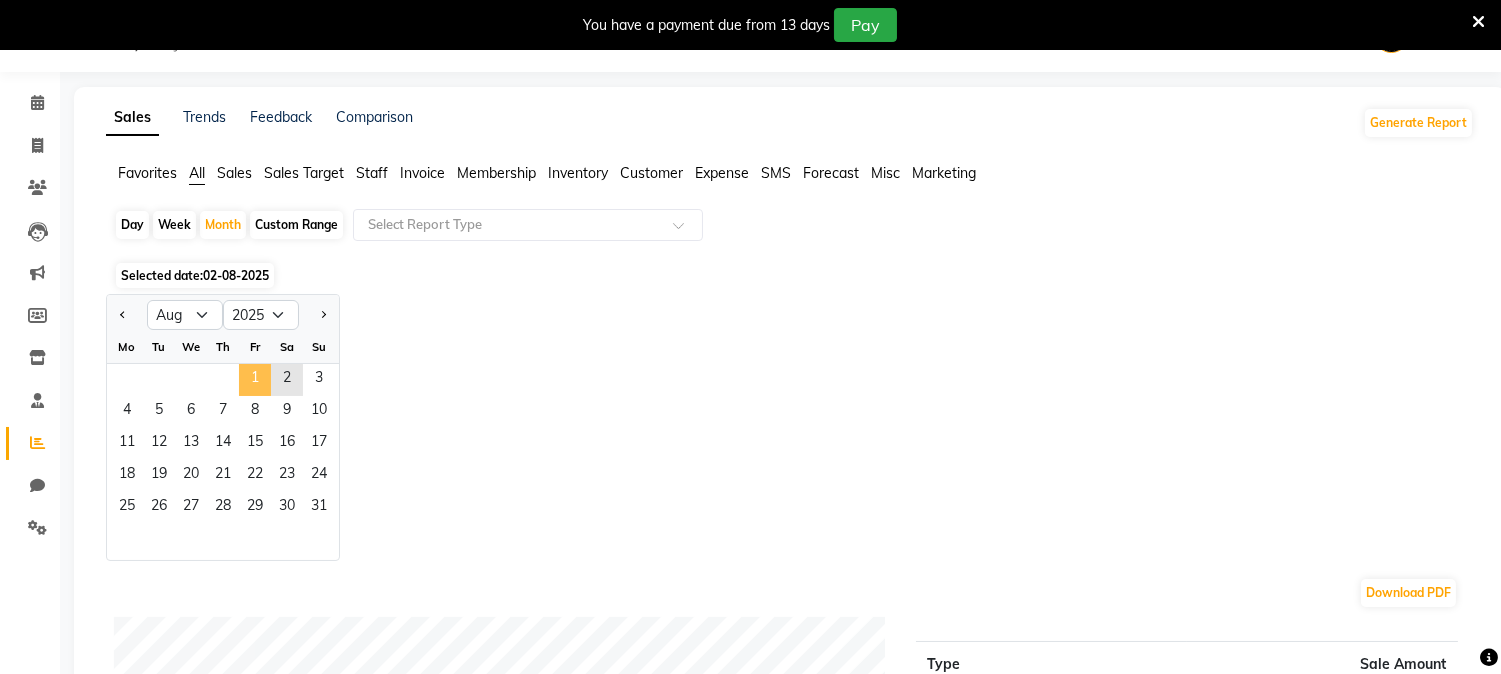 click on "1" 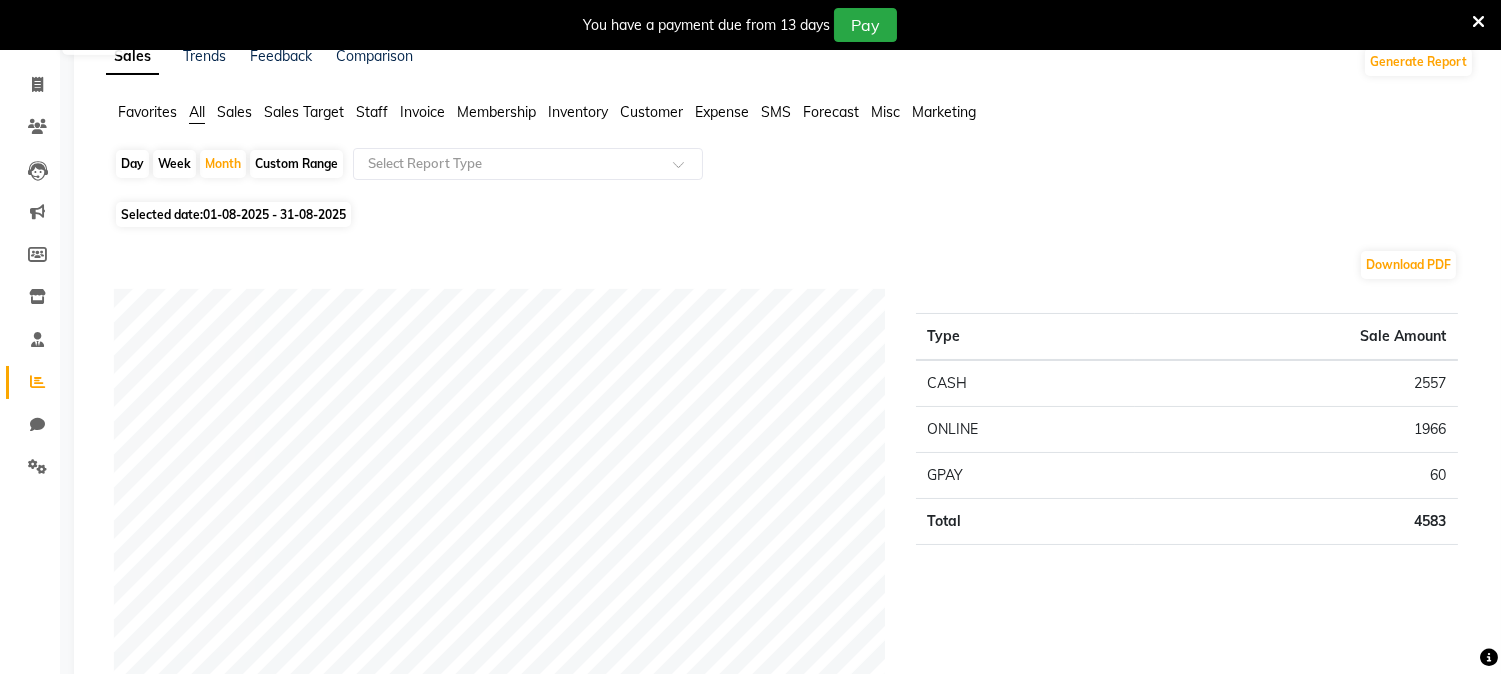 scroll, scrollTop: 0, scrollLeft: 0, axis: both 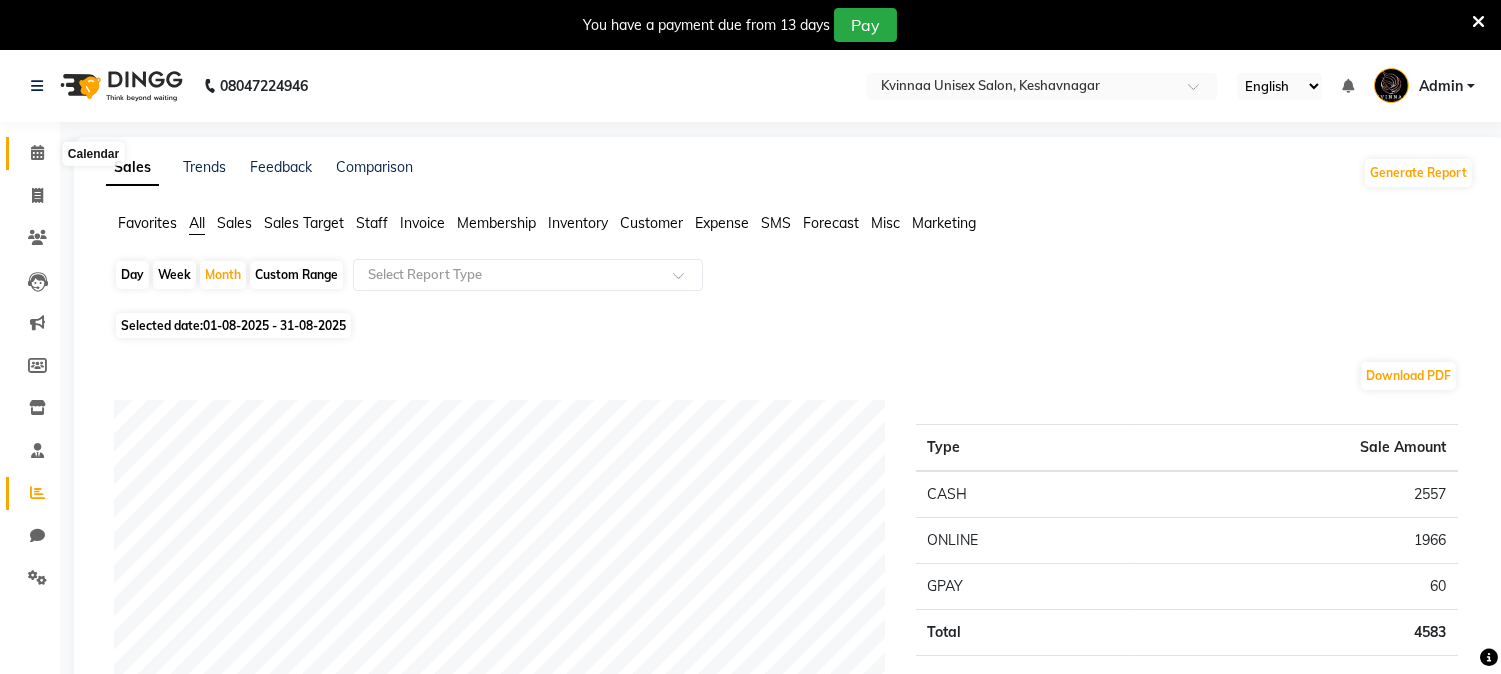 click 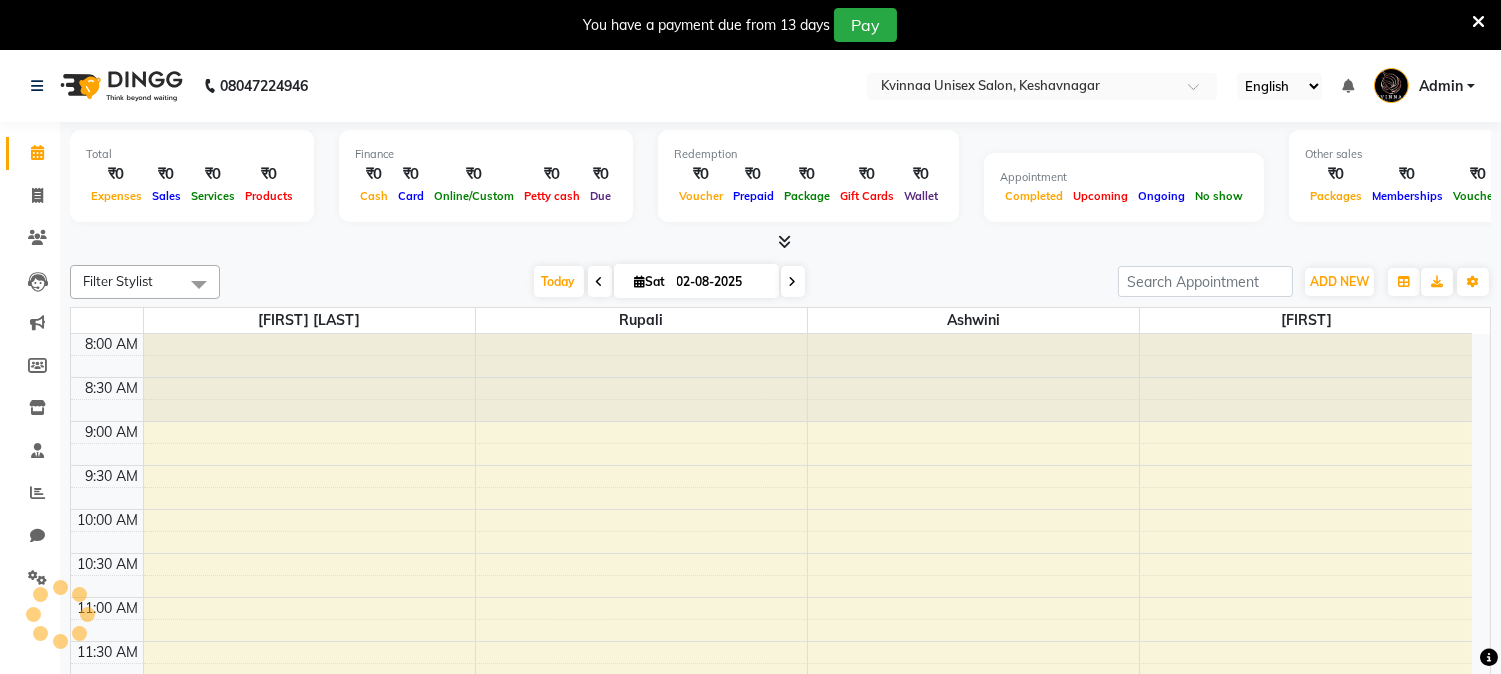 scroll, scrollTop: 0, scrollLeft: 0, axis: both 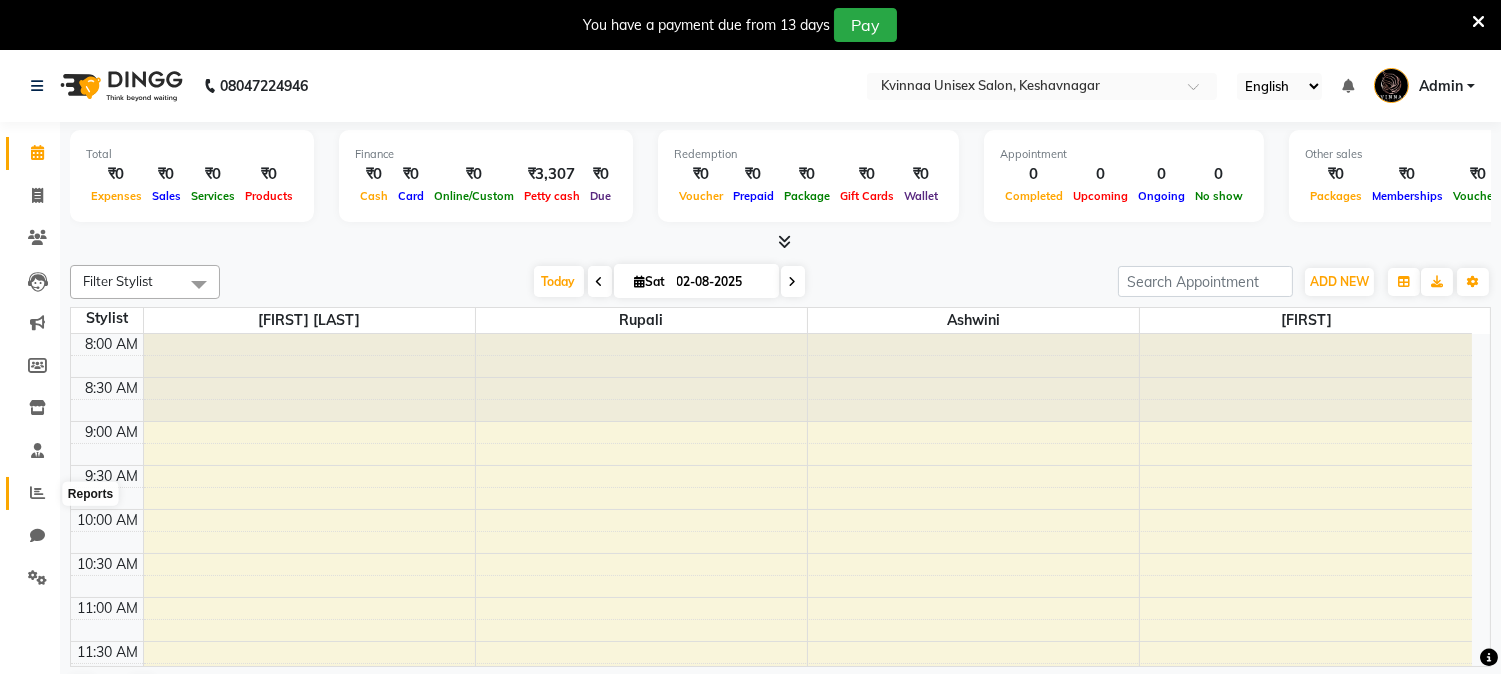 click 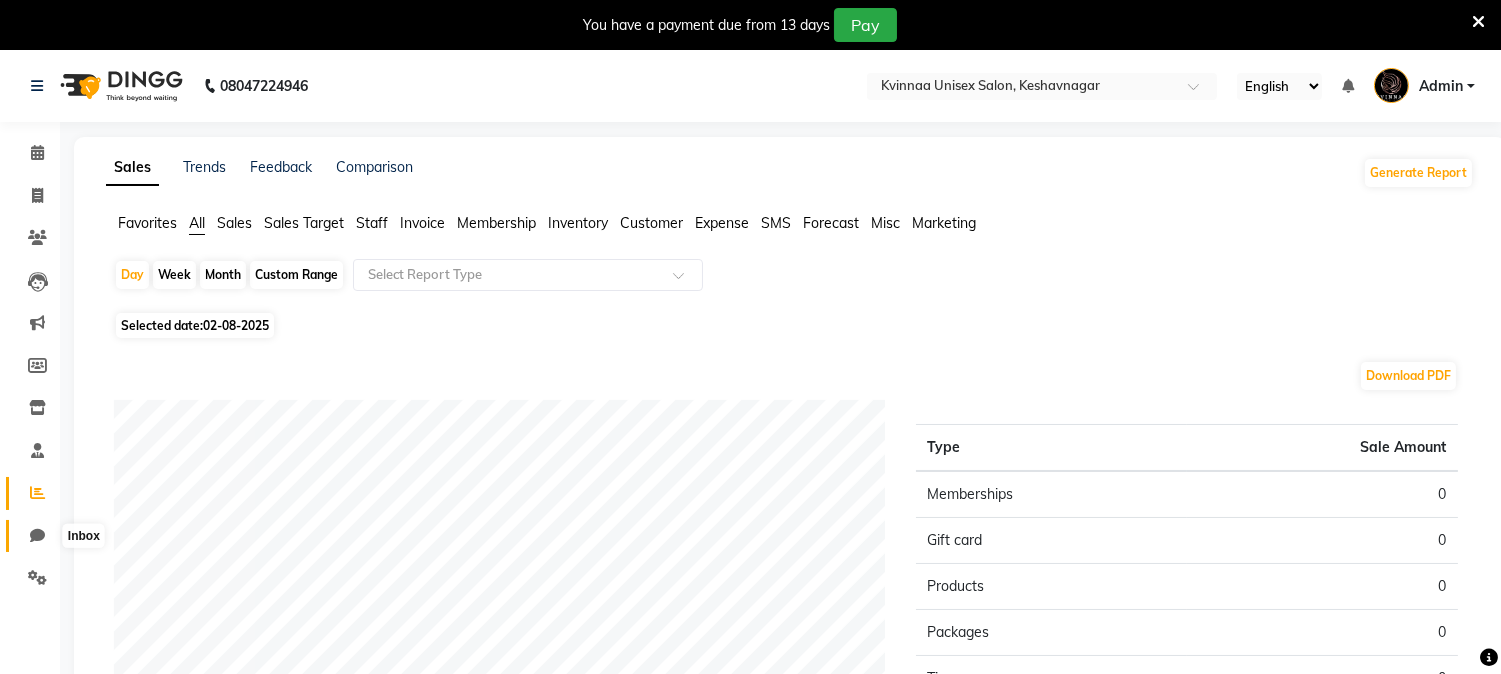 click 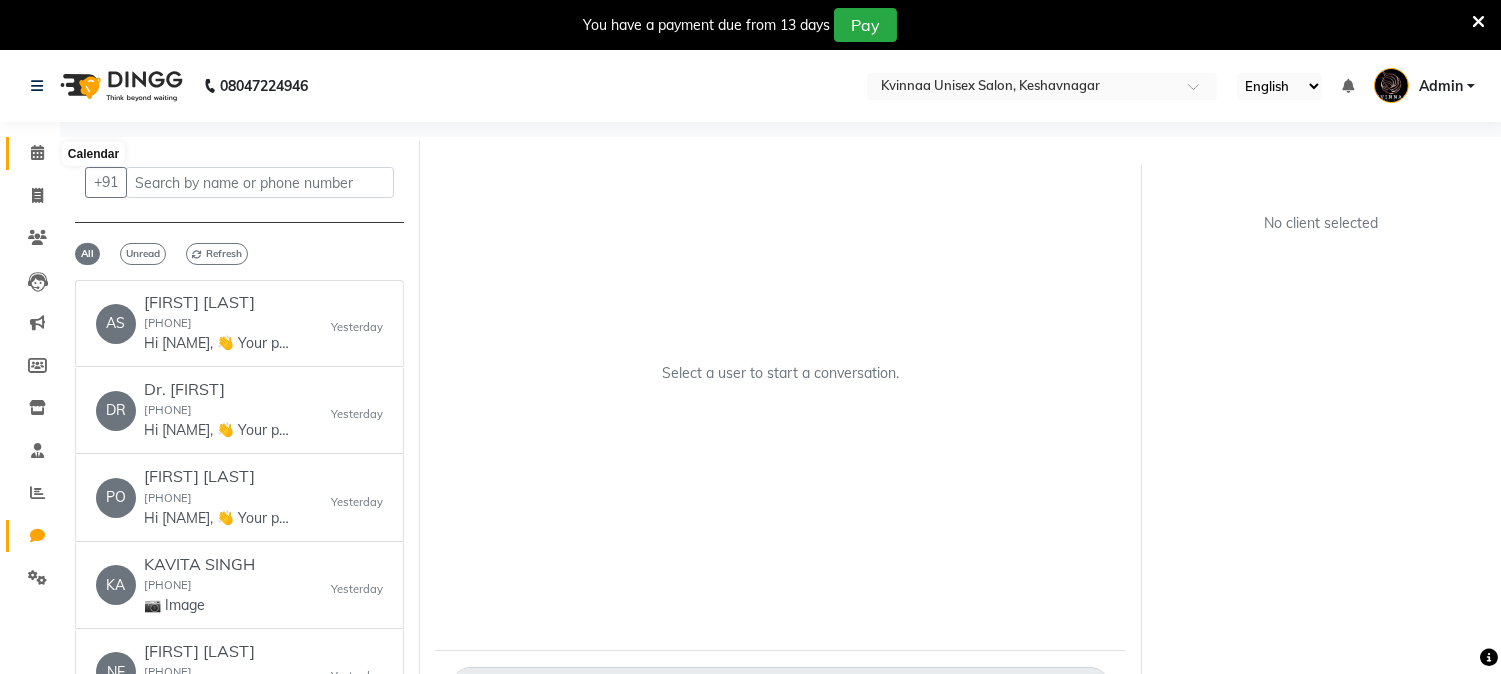 drag, startPoint x: 31, startPoint y: 154, endPoint x: 43, endPoint y: 147, distance: 13.892444 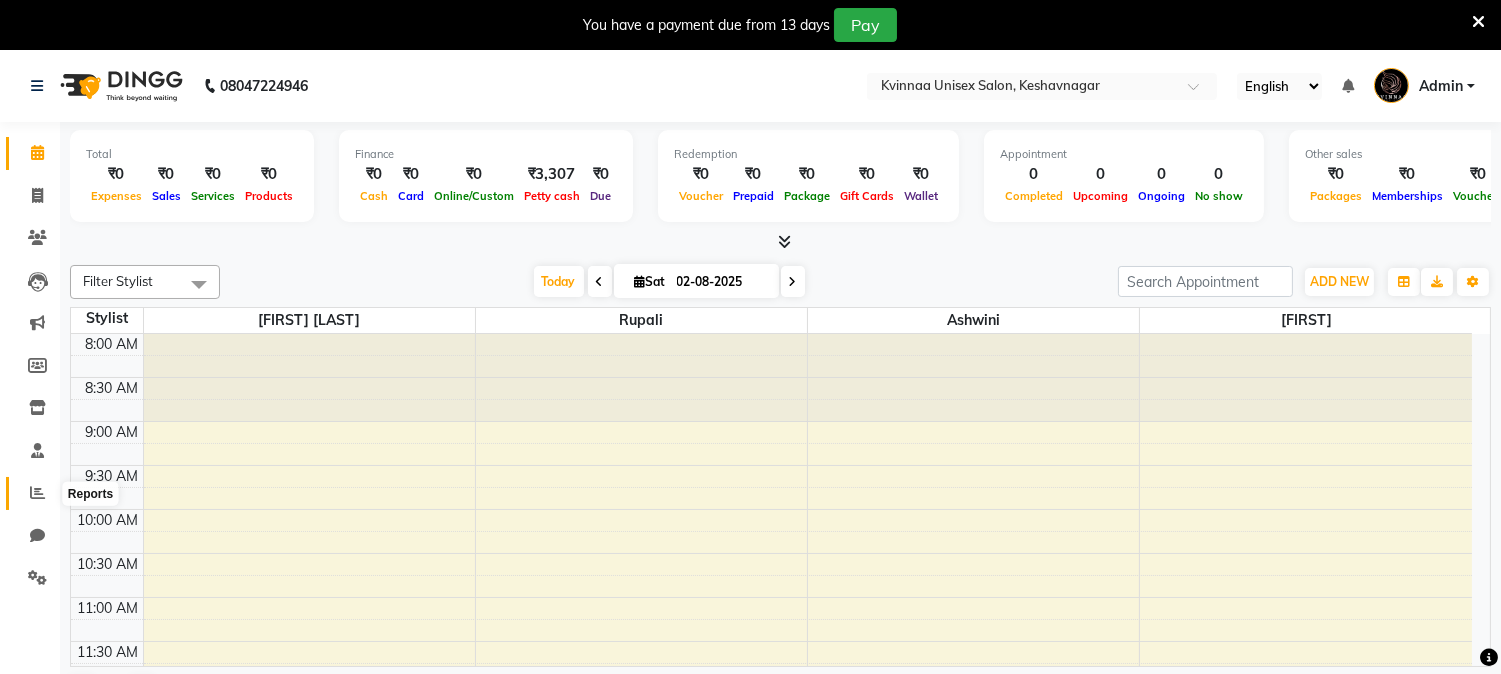 click 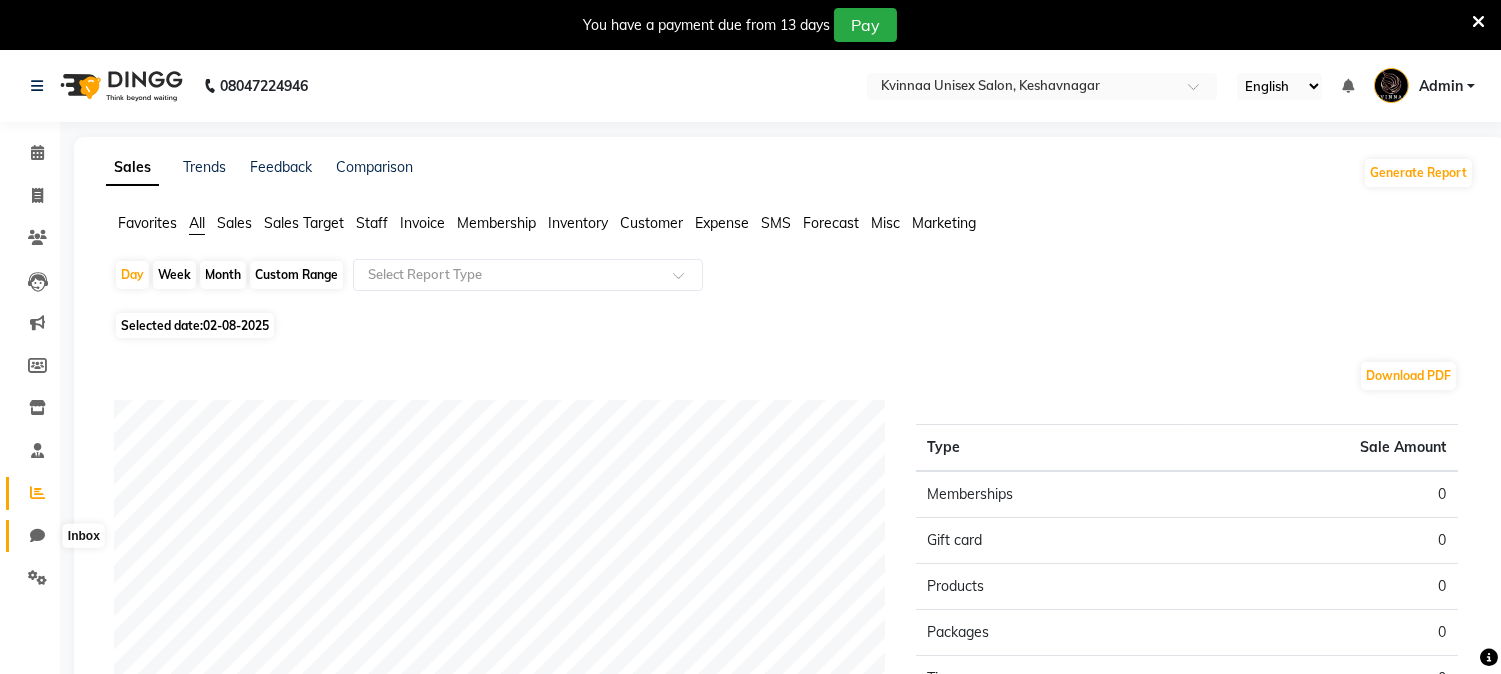click 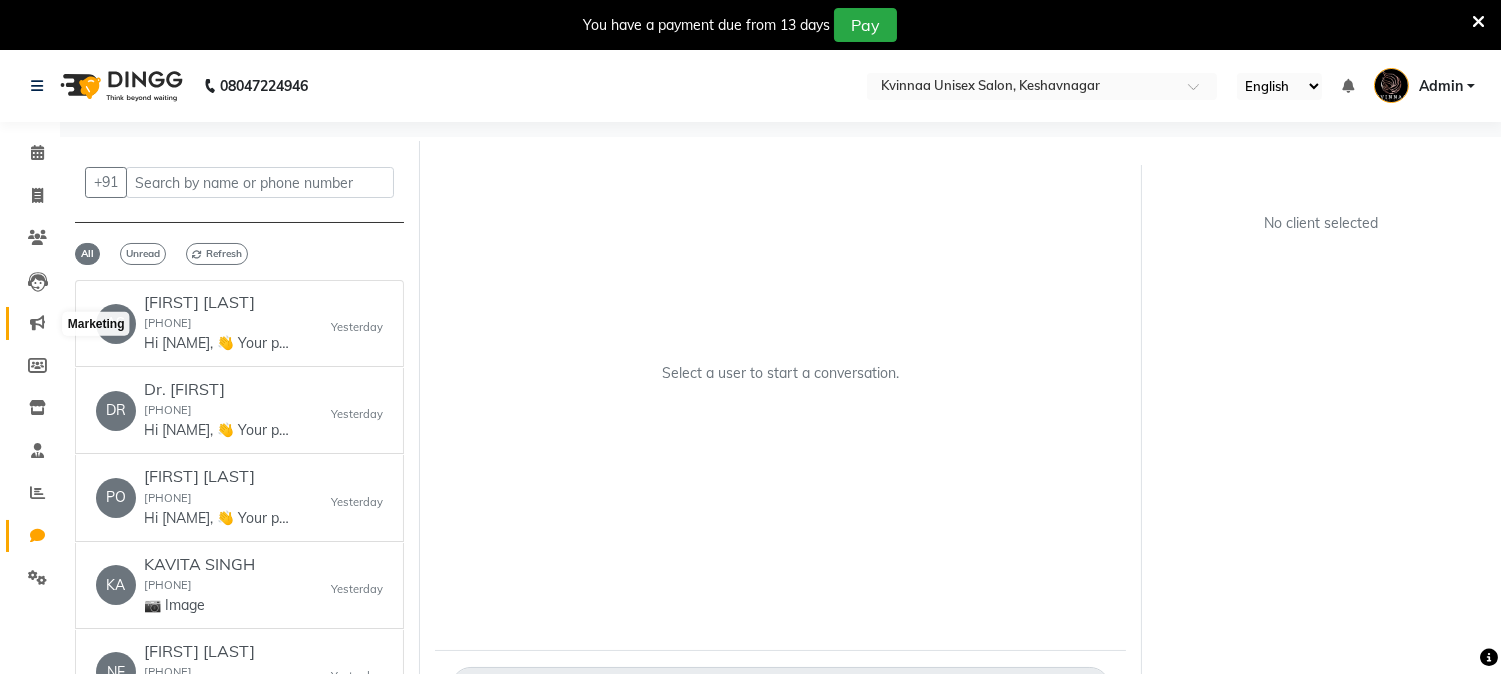 click 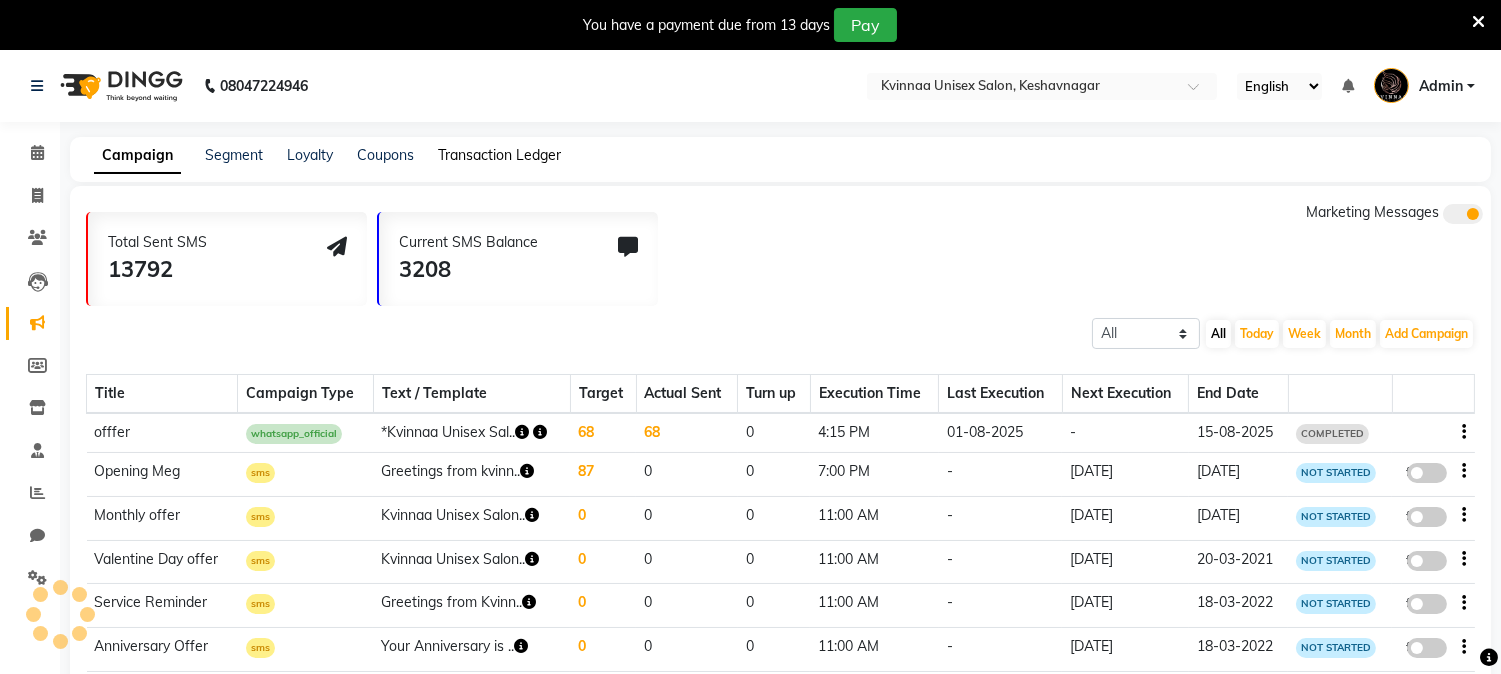 click on "Transaction Ledger" 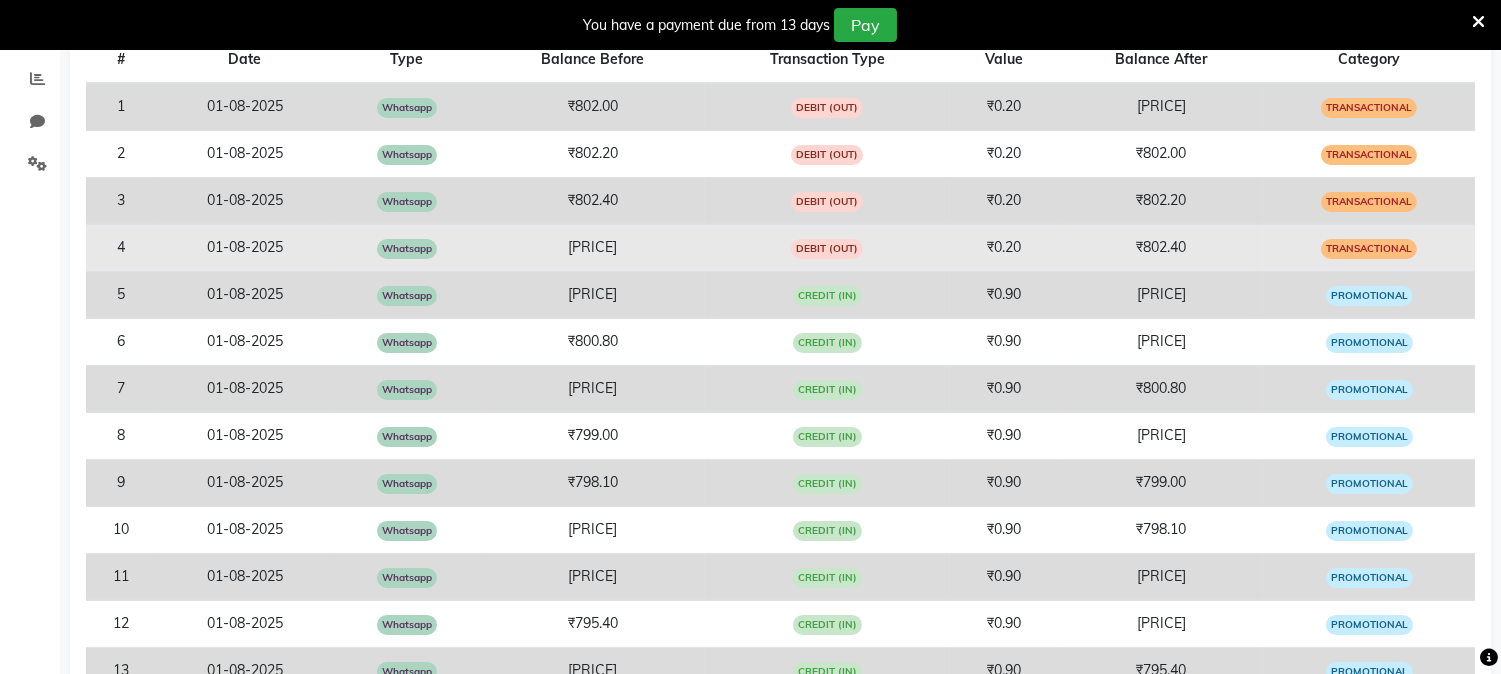 scroll, scrollTop: 0, scrollLeft: 0, axis: both 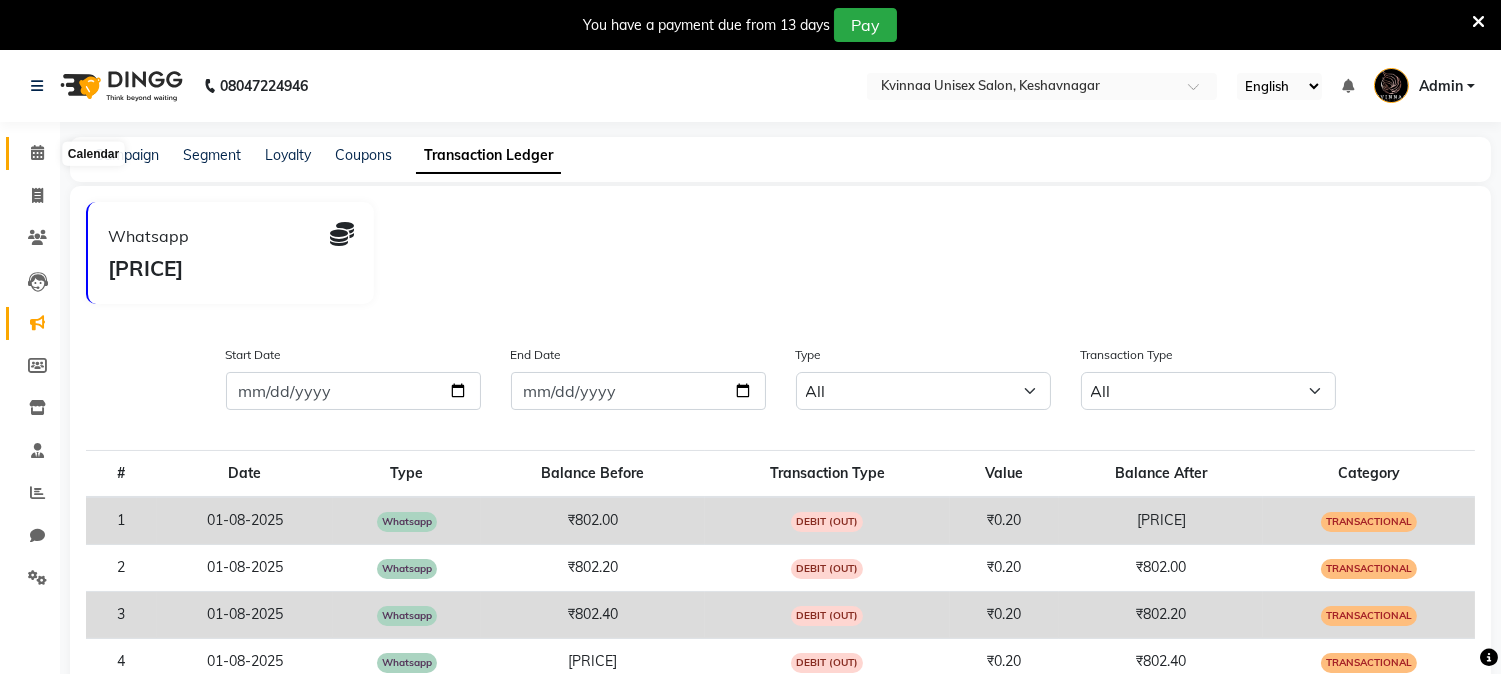click 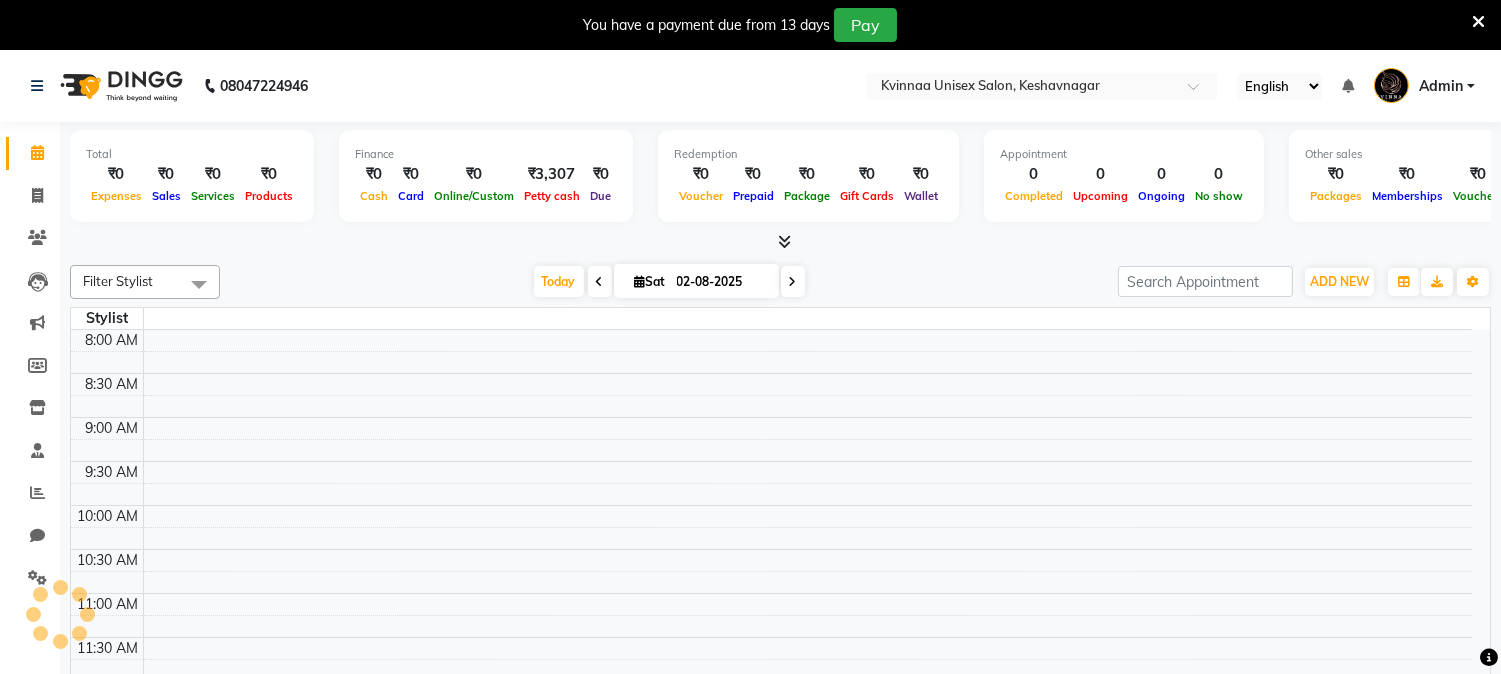 scroll, scrollTop: 355, scrollLeft: 0, axis: vertical 